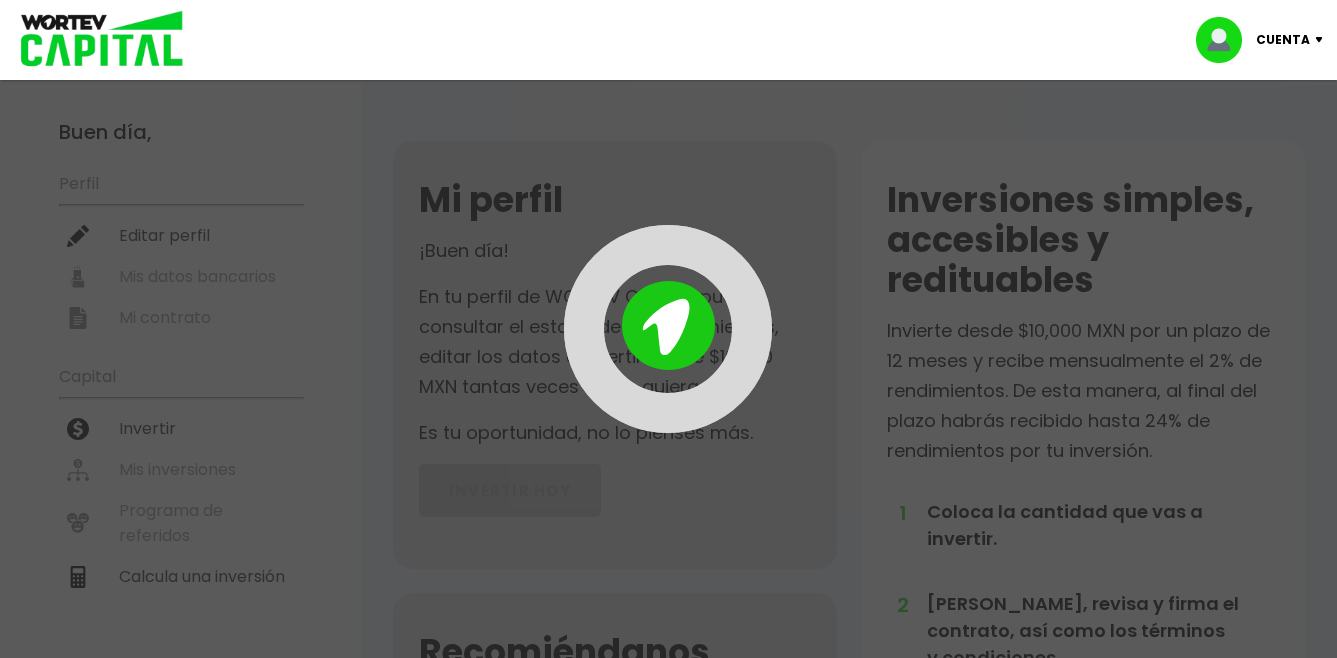scroll, scrollTop: 0, scrollLeft: 0, axis: both 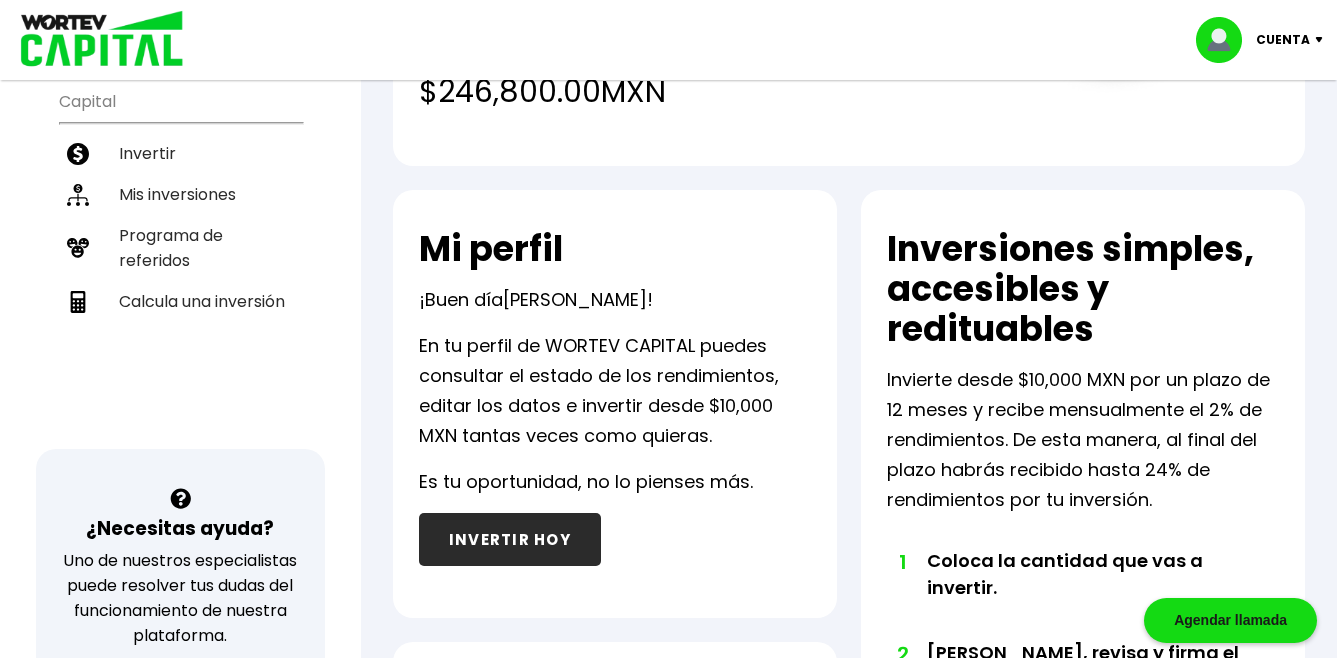 click on "Cuenta" at bounding box center (1283, 40) 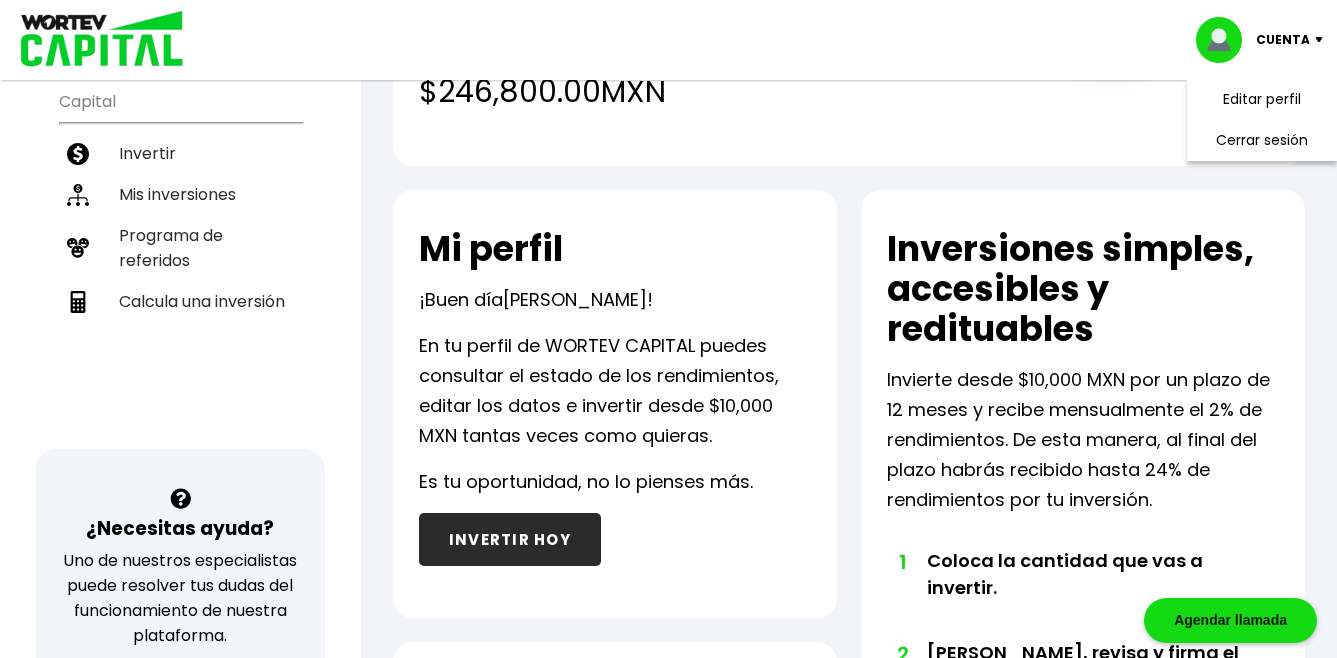 click on "$246,800.00  MXN" at bounding box center [719, 91] 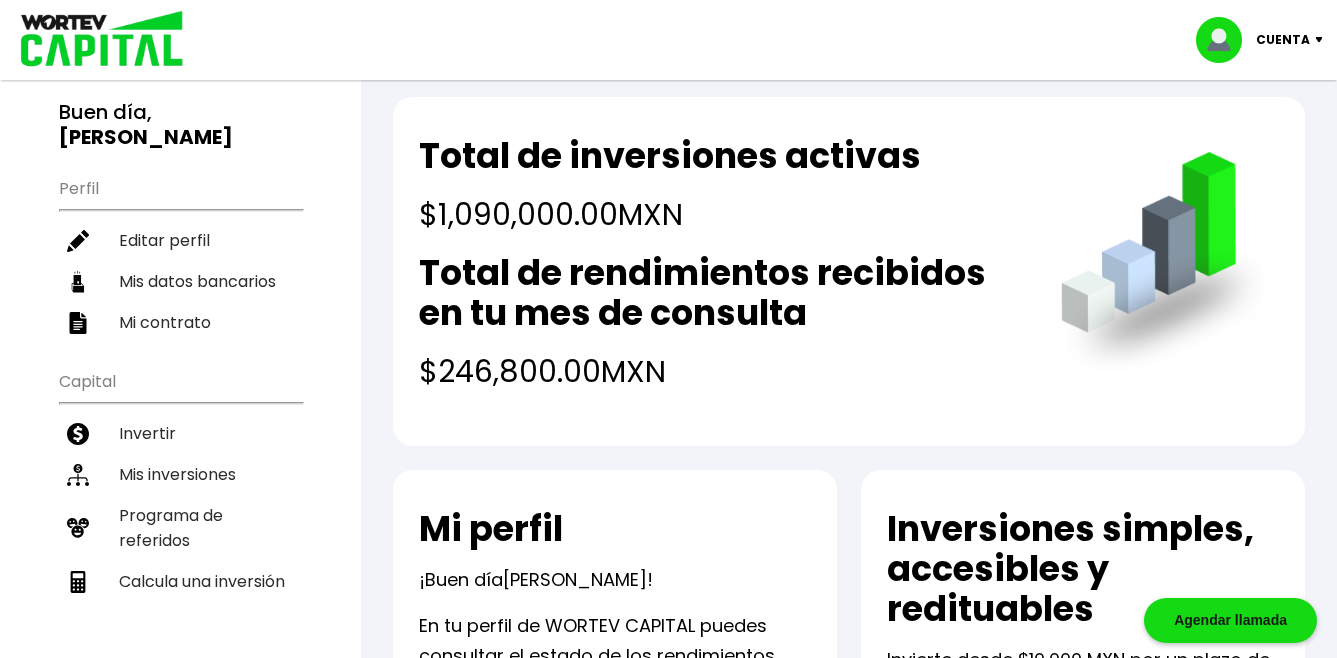 scroll, scrollTop: 0, scrollLeft: 0, axis: both 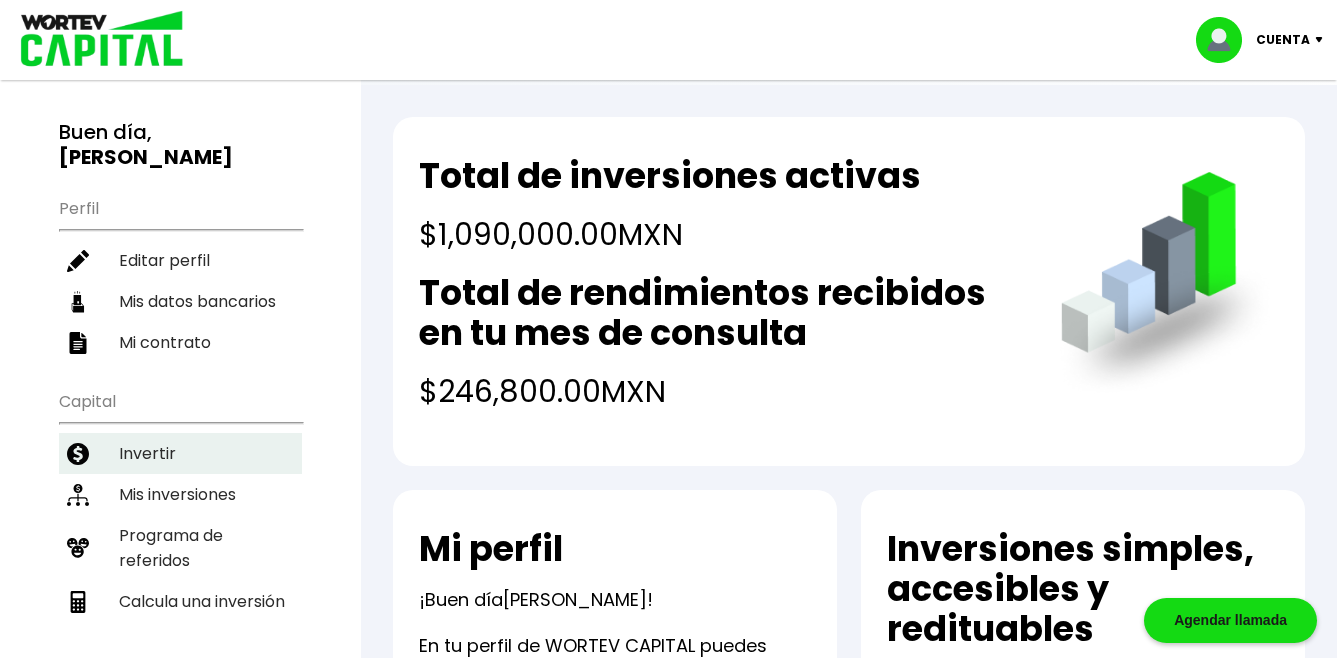 click on "Invertir" at bounding box center [180, 453] 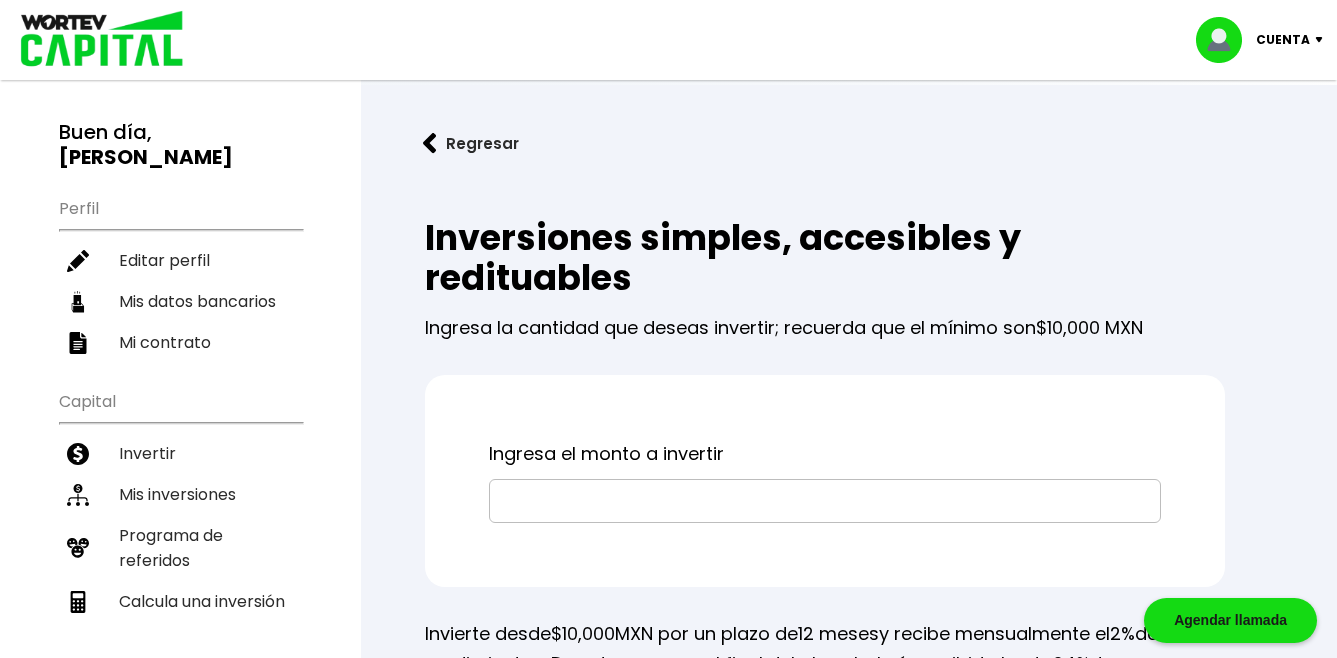 click at bounding box center [825, 501] 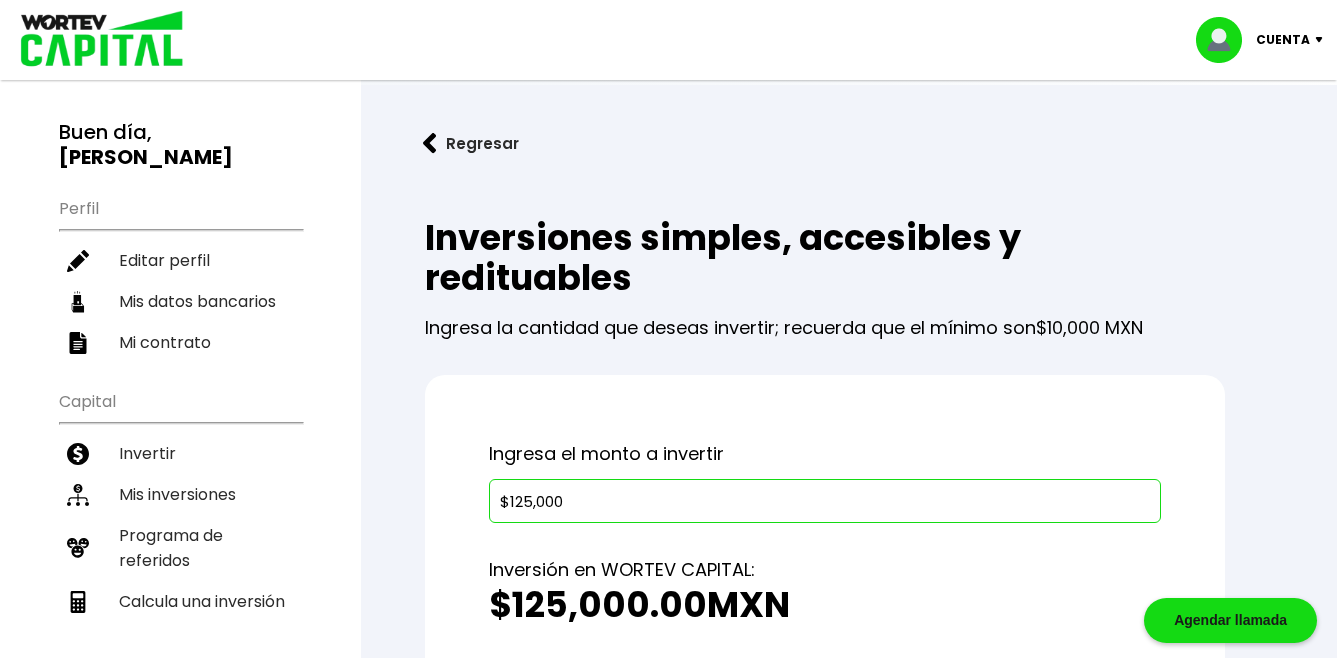 click on "Ingresa el monto a invertir $125,000 Inversión en WORTEV CAPITAL: $125,000.00  MXN   Transferencia Bancaria Directa Generaremos un número de pedido para tu inversión, el cual debes usar como número de  referencia o concepto al realizar tu transacción. Te enviaremos este número y los datos bancarios a tu correo electrónico. Cuando realices el SPEI, envía tu comprobante a  info@wortev.capital Acepto  Términos y Condiciones He leído y acepto el  Contrato de mandato de inversión INVERTIR" at bounding box center [825, 633] 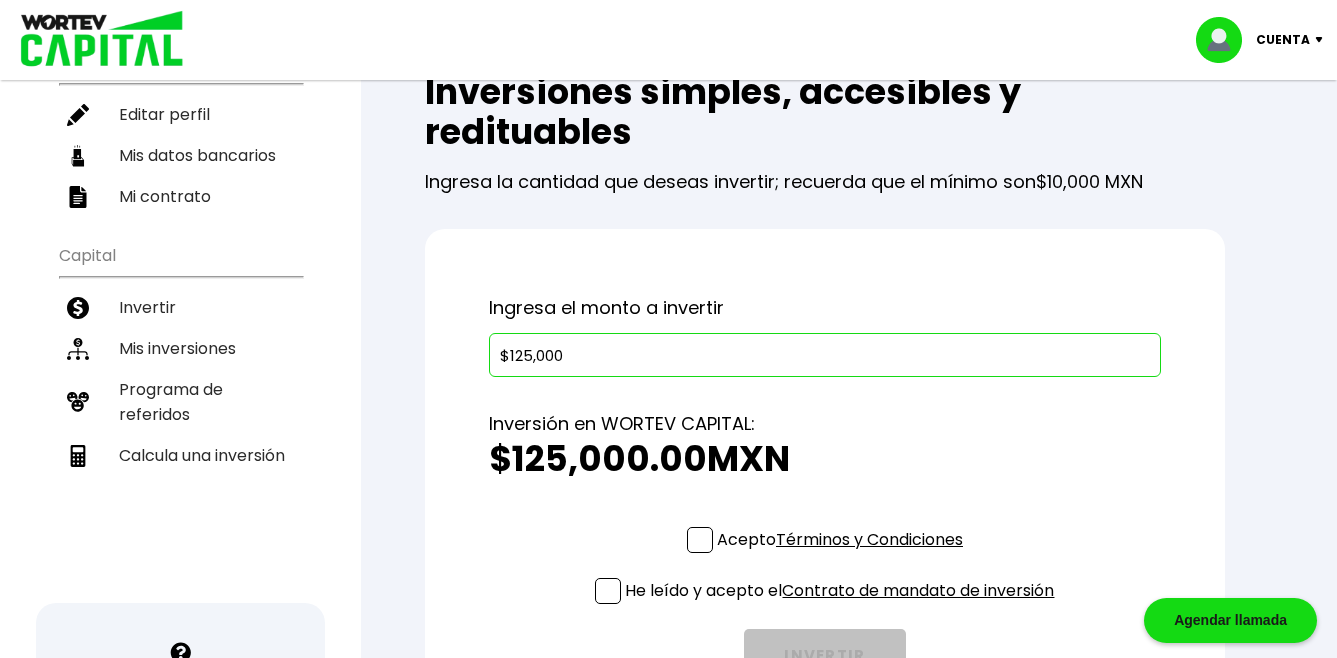 scroll, scrollTop: 200, scrollLeft: 0, axis: vertical 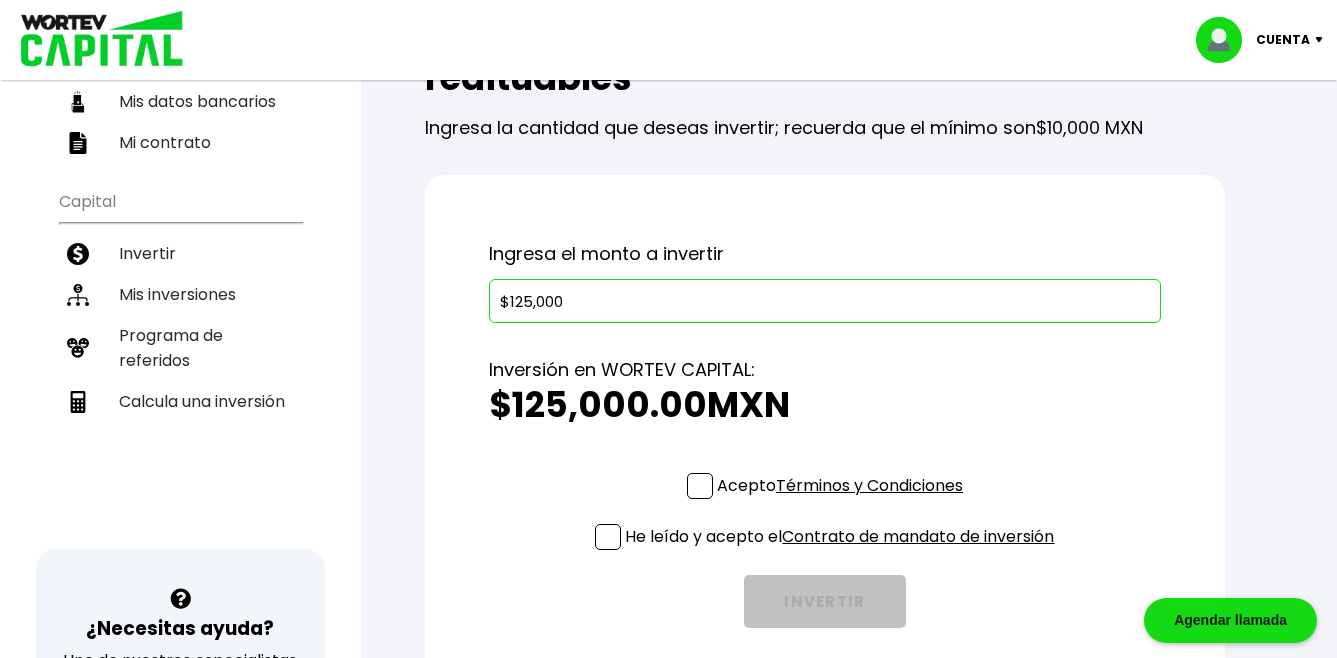 click at bounding box center (700, 486) 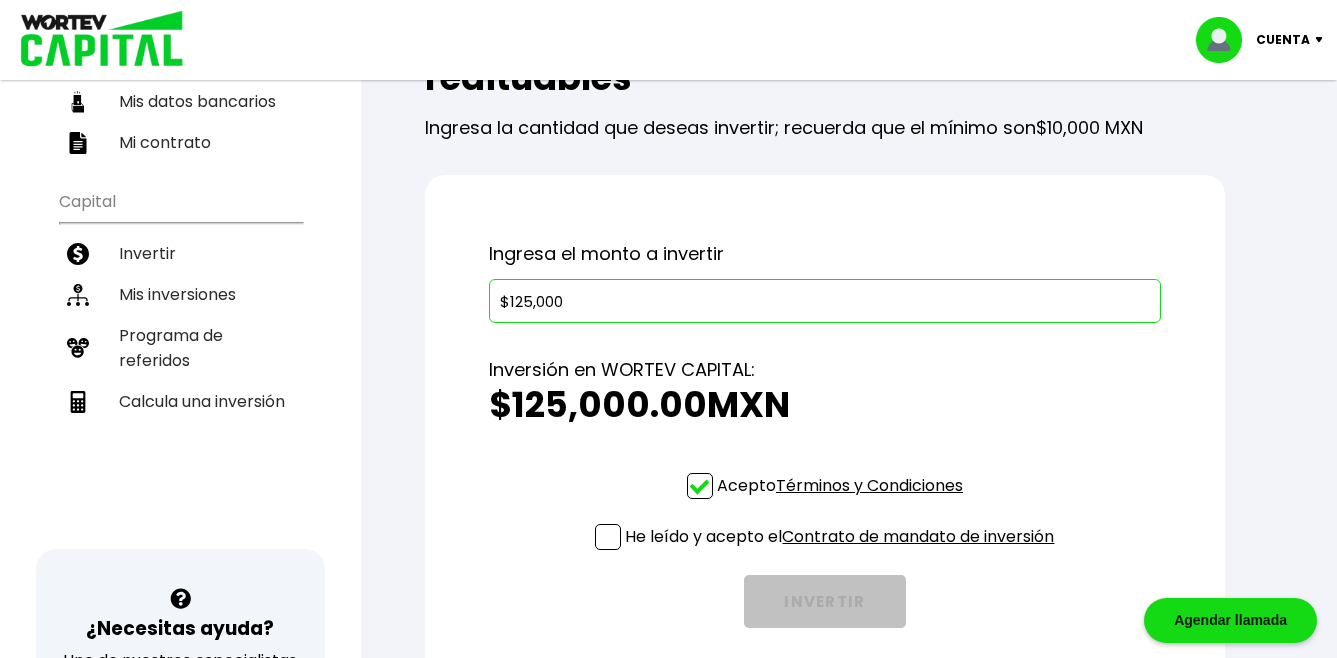click at bounding box center [608, 537] 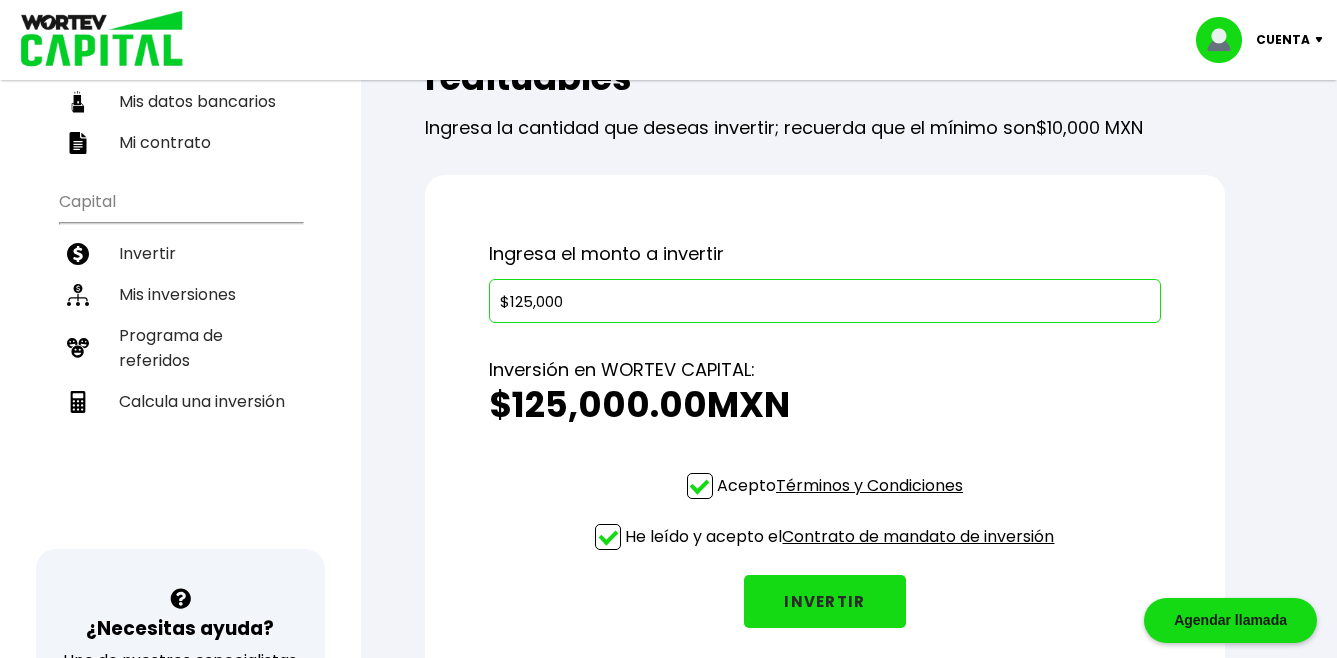 click on "INVERTIR" at bounding box center (825, 601) 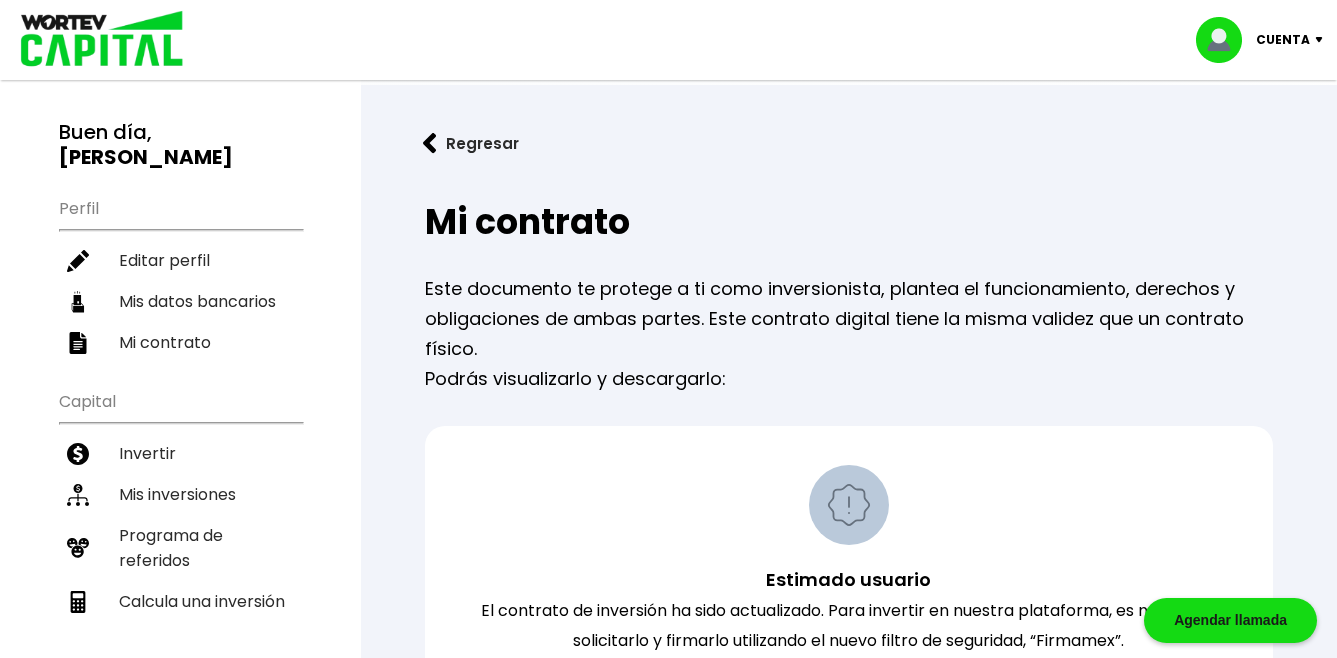 scroll, scrollTop: 400, scrollLeft: 0, axis: vertical 